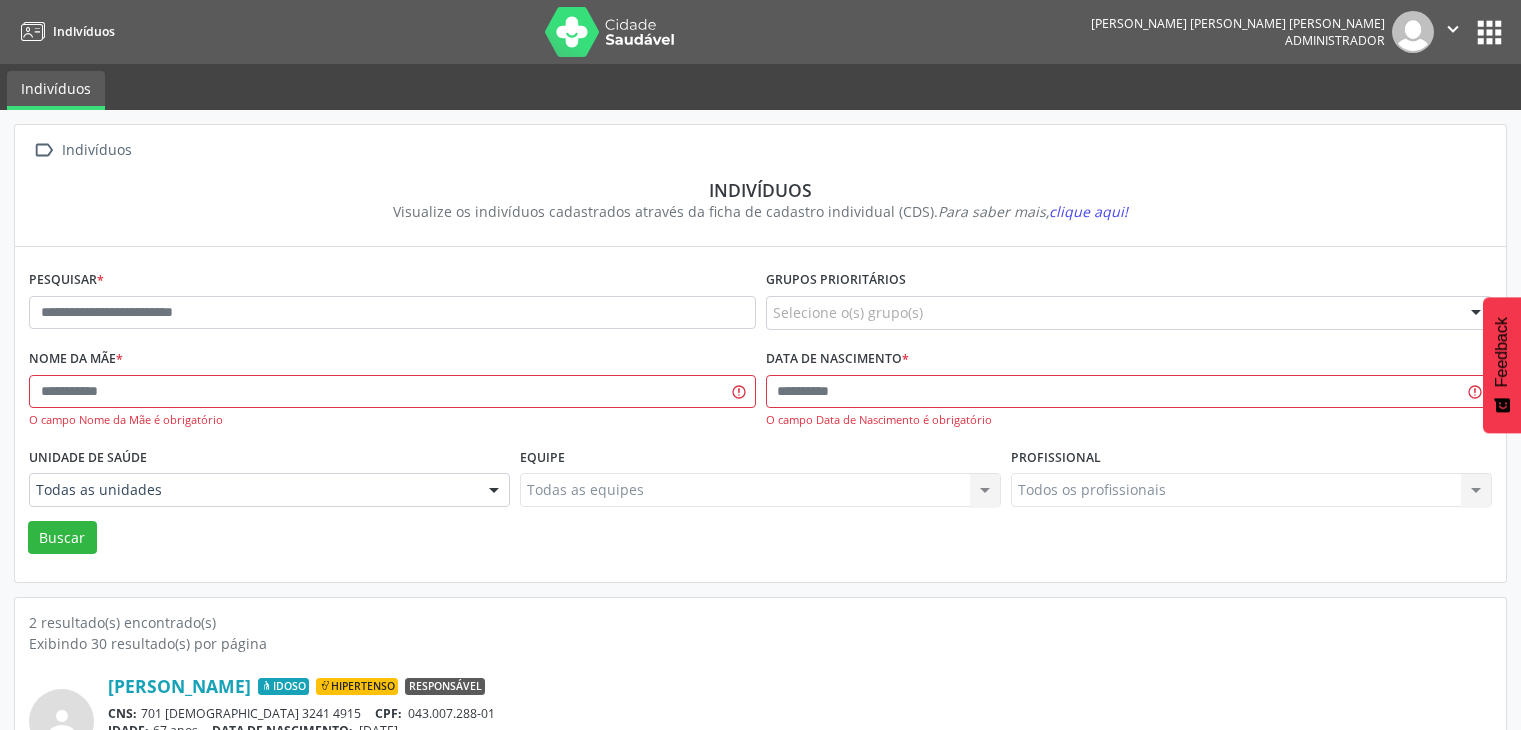 scroll, scrollTop: 0, scrollLeft: 0, axis: both 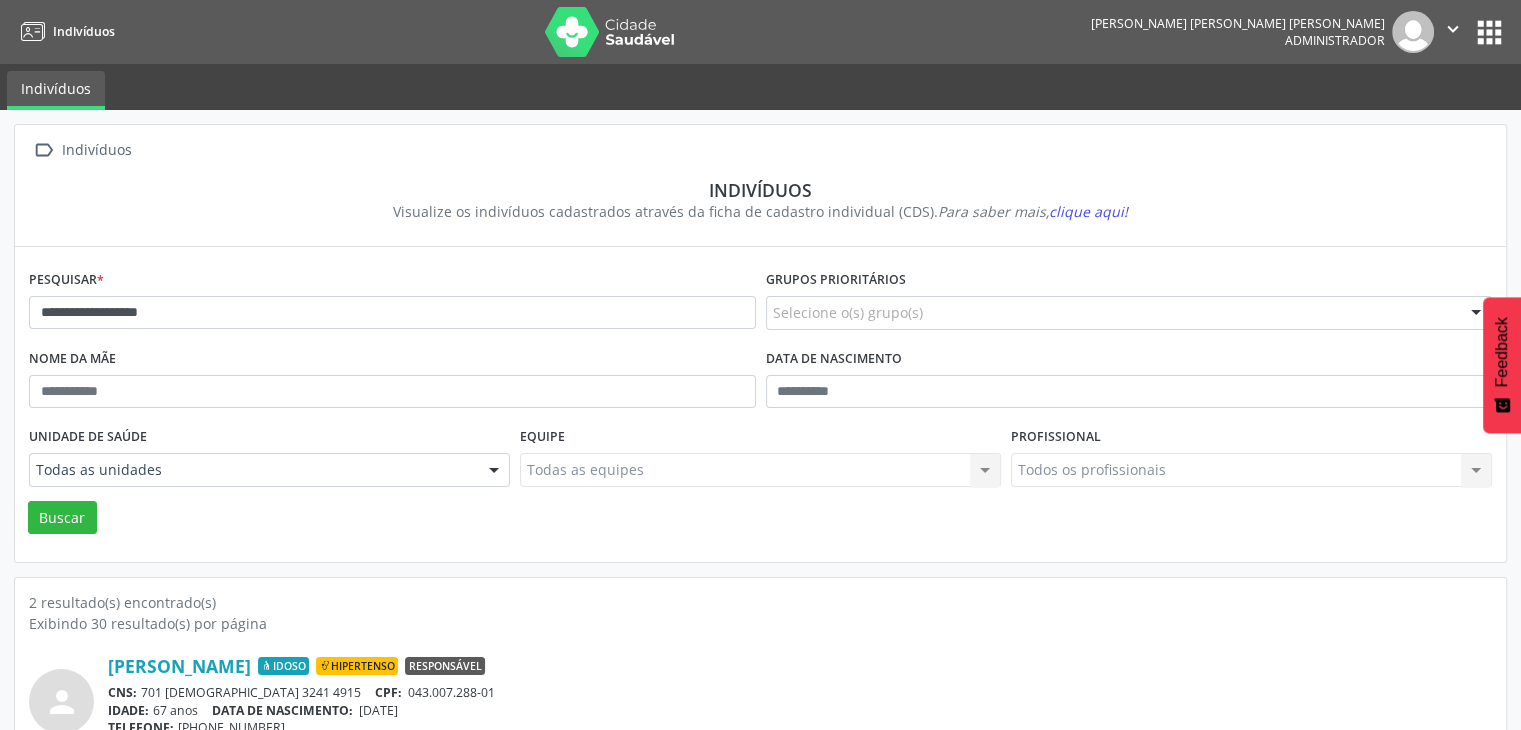 click on "Buscar" at bounding box center (62, 518) 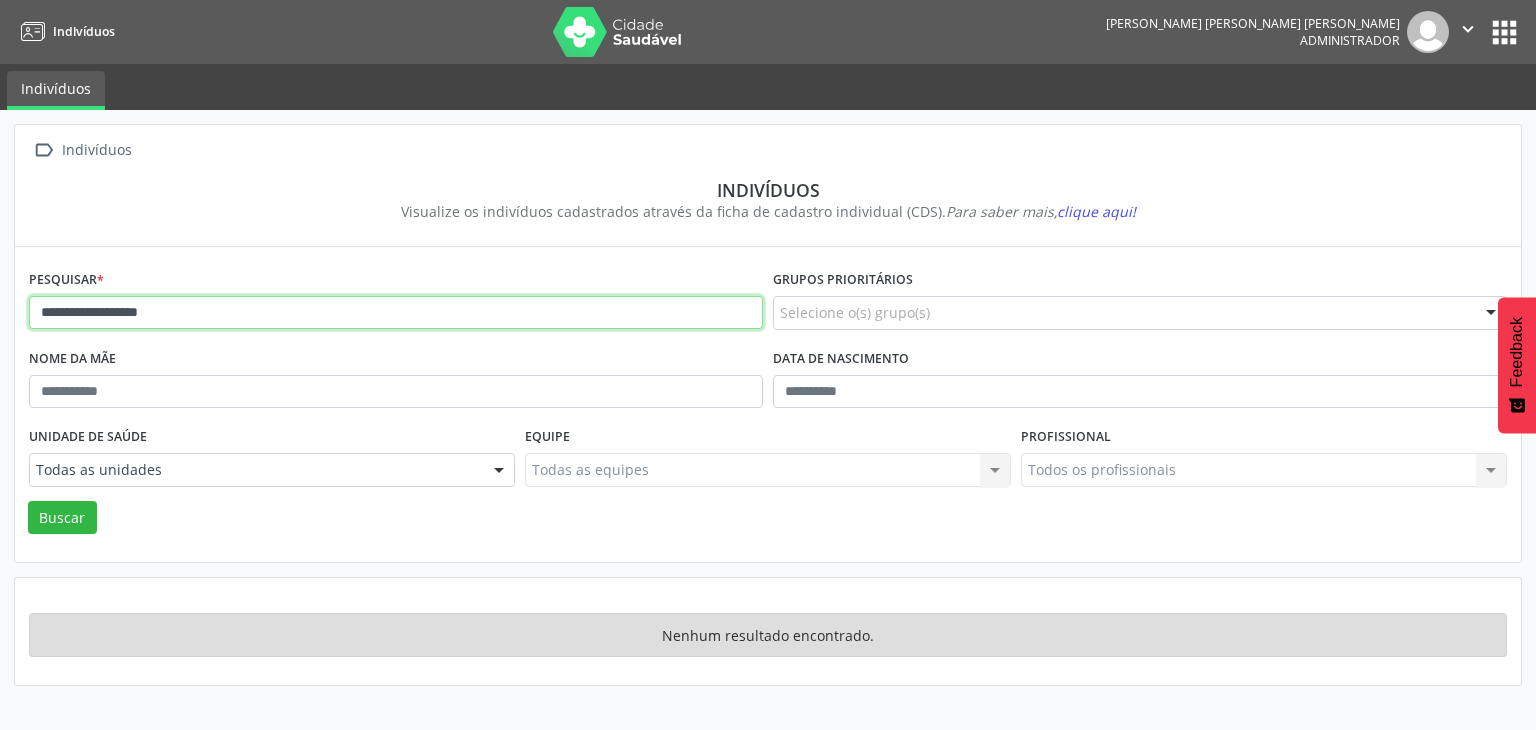click on "**********" at bounding box center (396, 313) 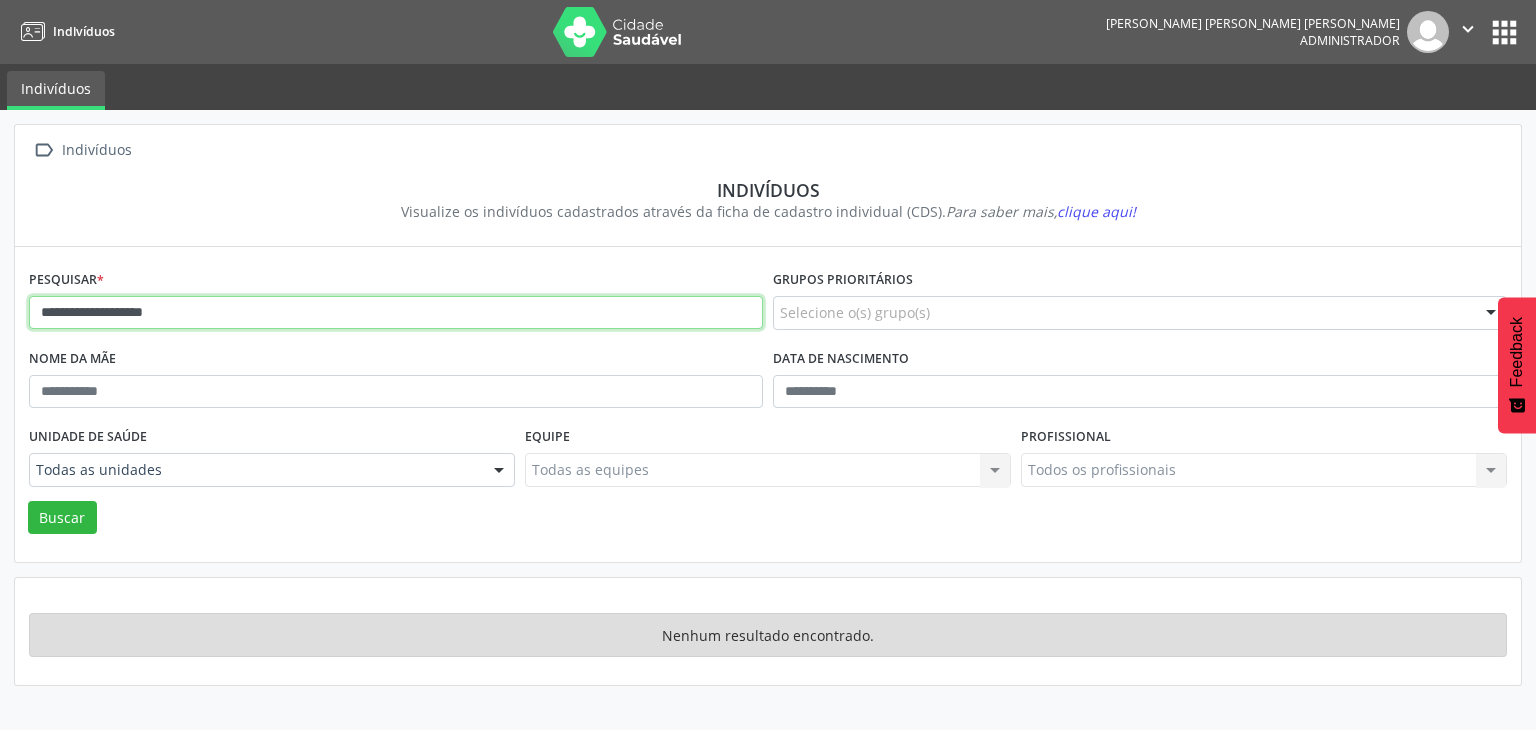 type on "**********" 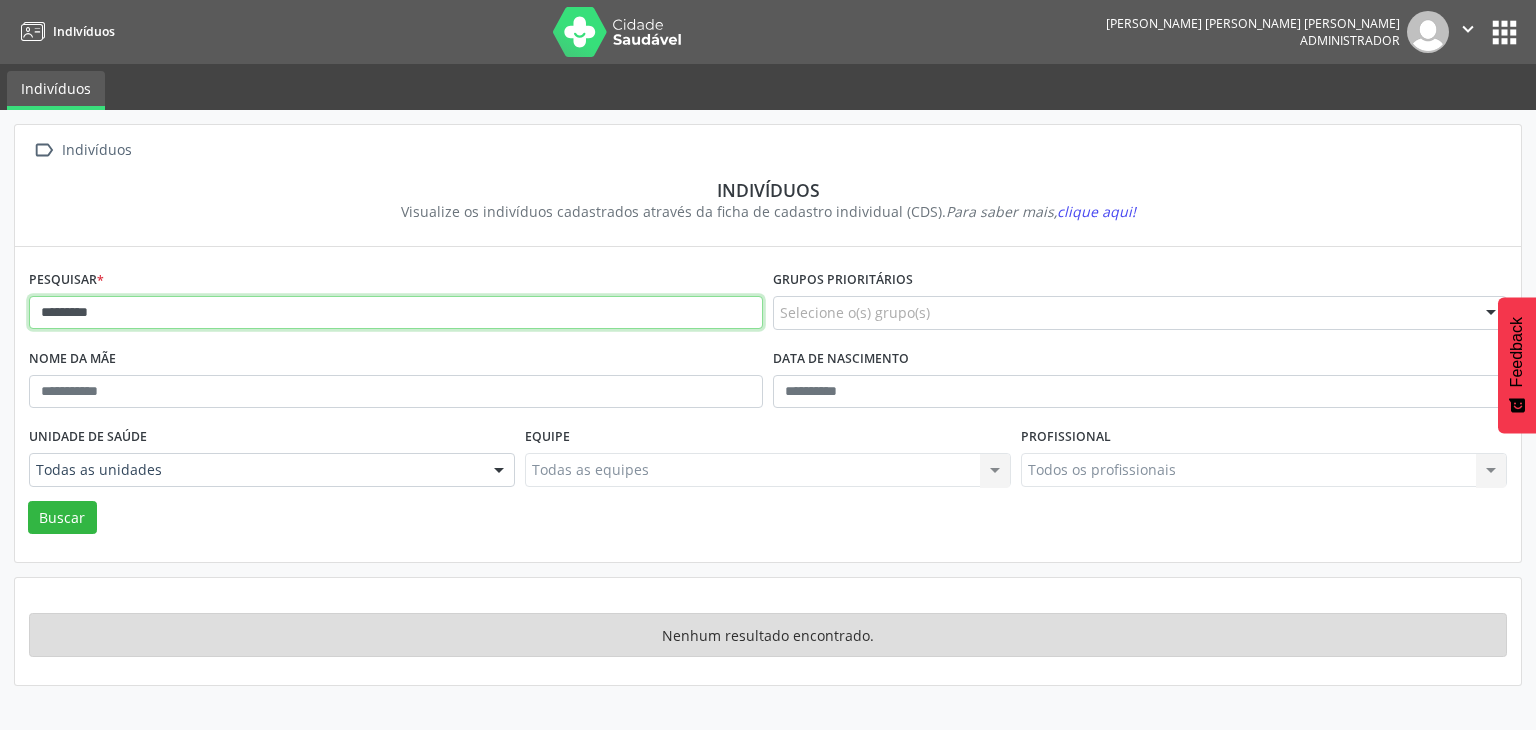 type on "********" 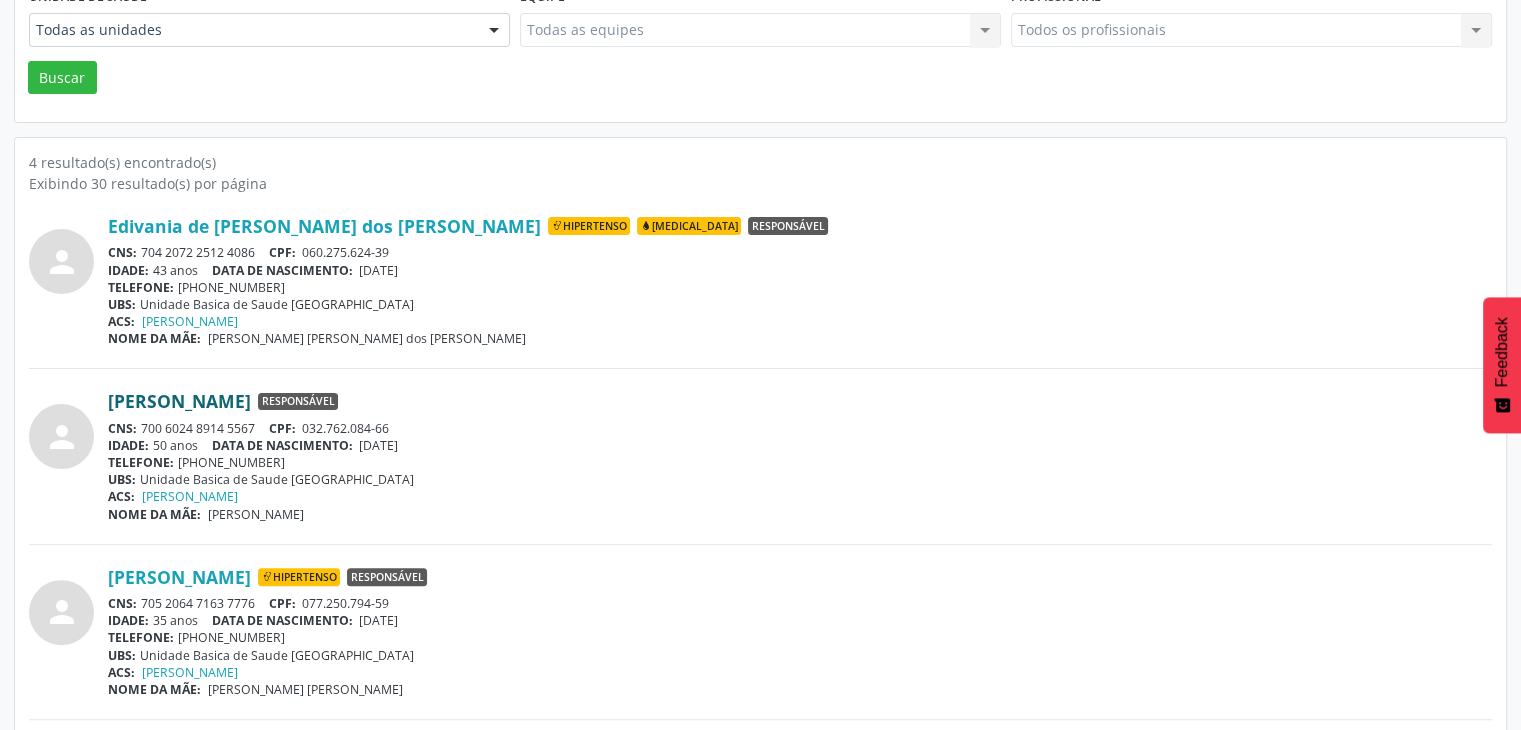 scroll, scrollTop: 500, scrollLeft: 0, axis: vertical 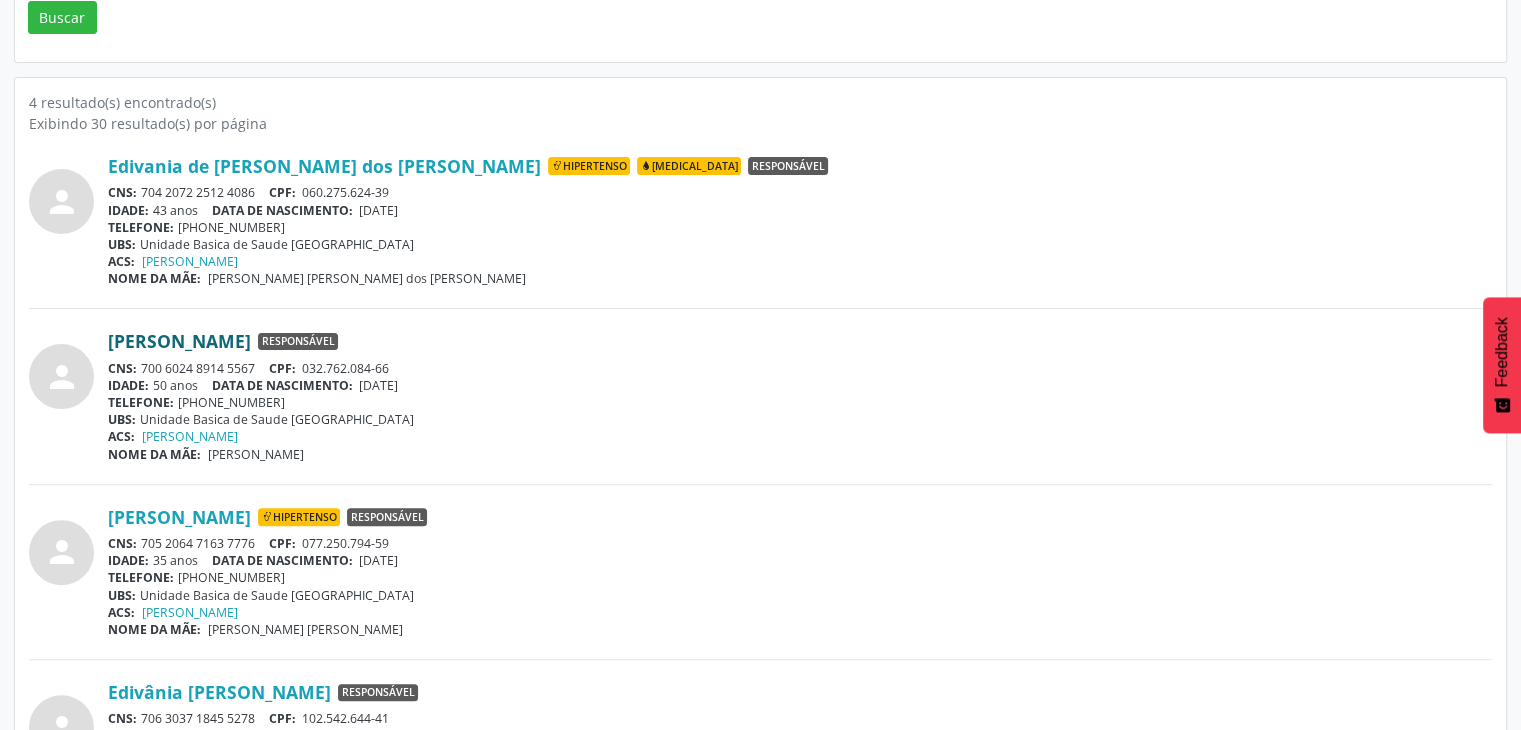 click on "[PERSON_NAME]" at bounding box center [179, 341] 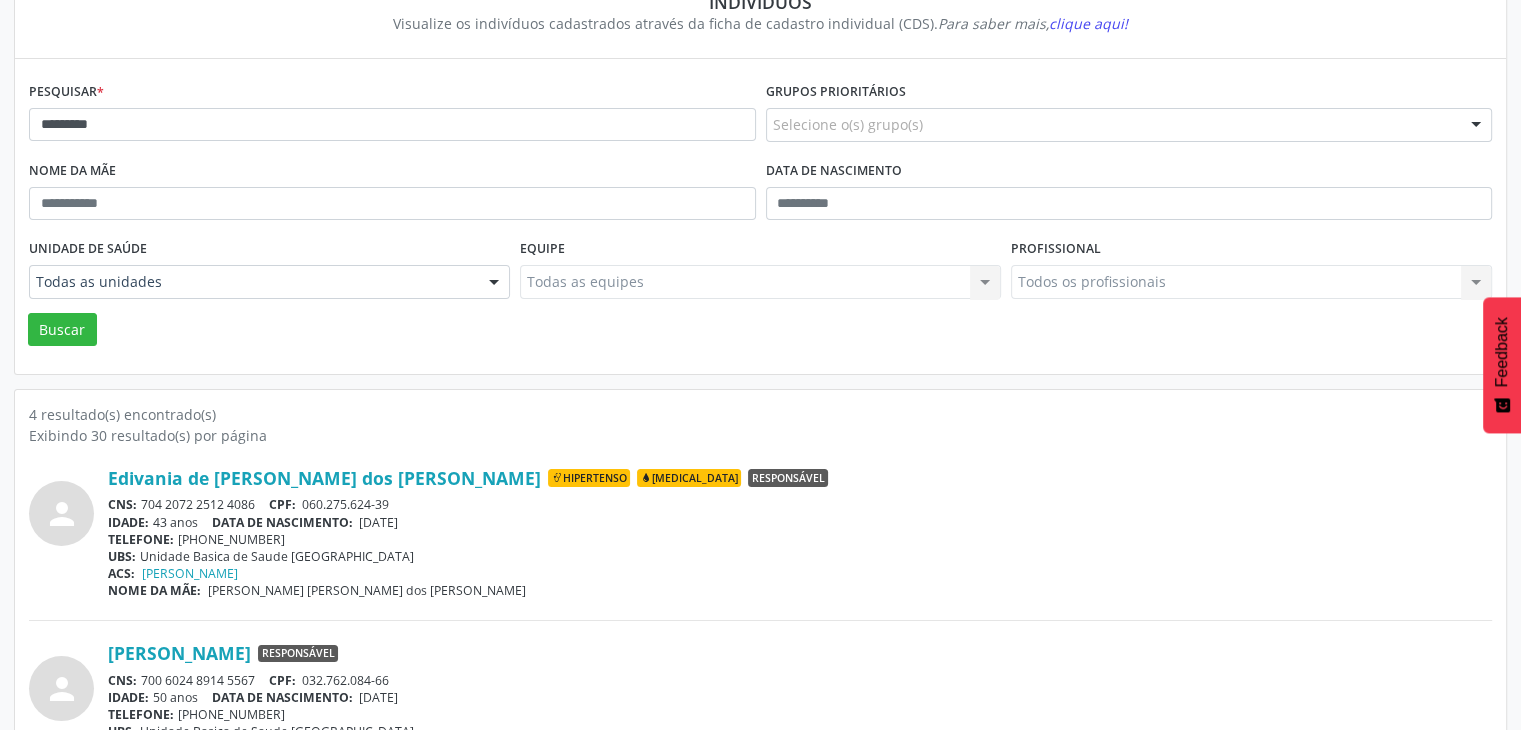 scroll, scrollTop: 100, scrollLeft: 0, axis: vertical 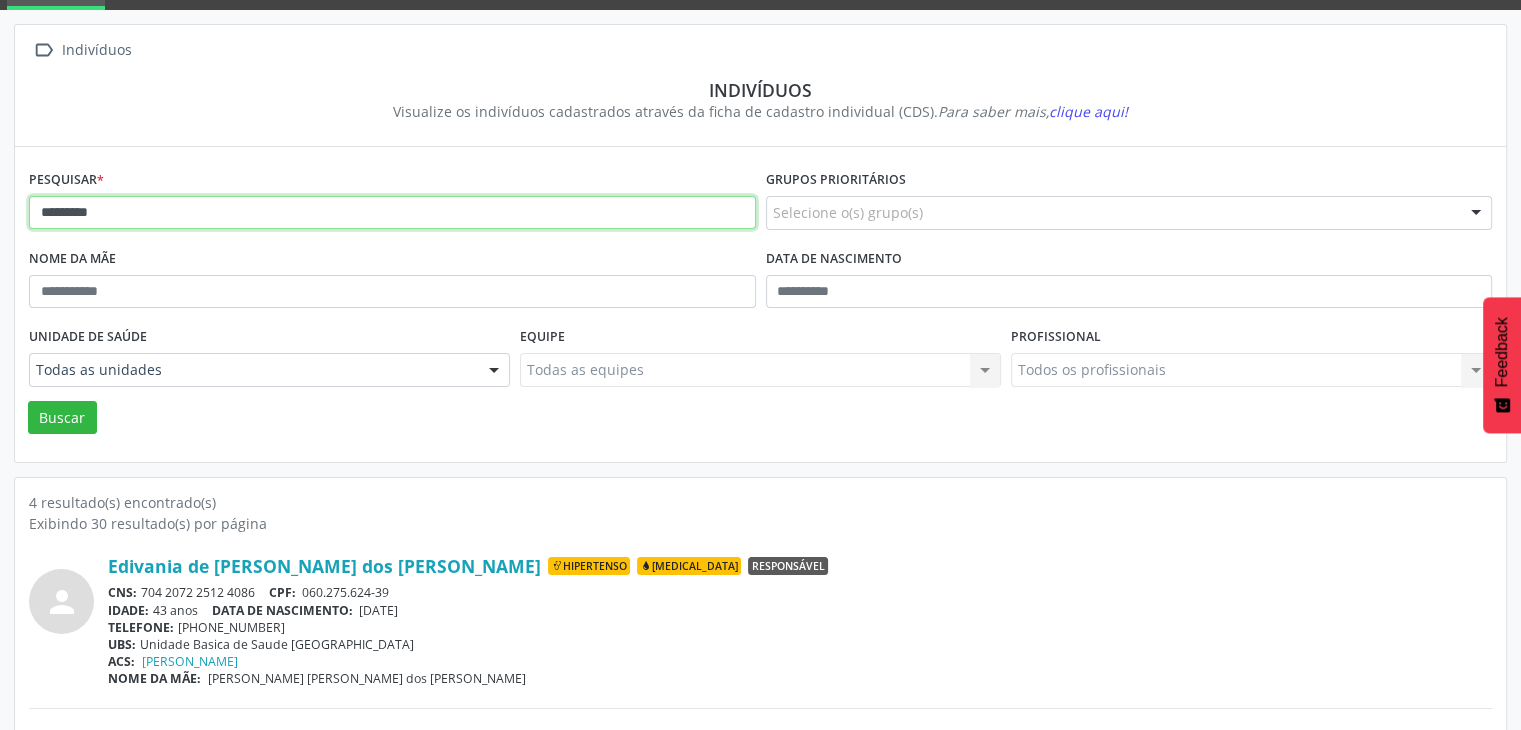 click on "********" at bounding box center (392, 213) 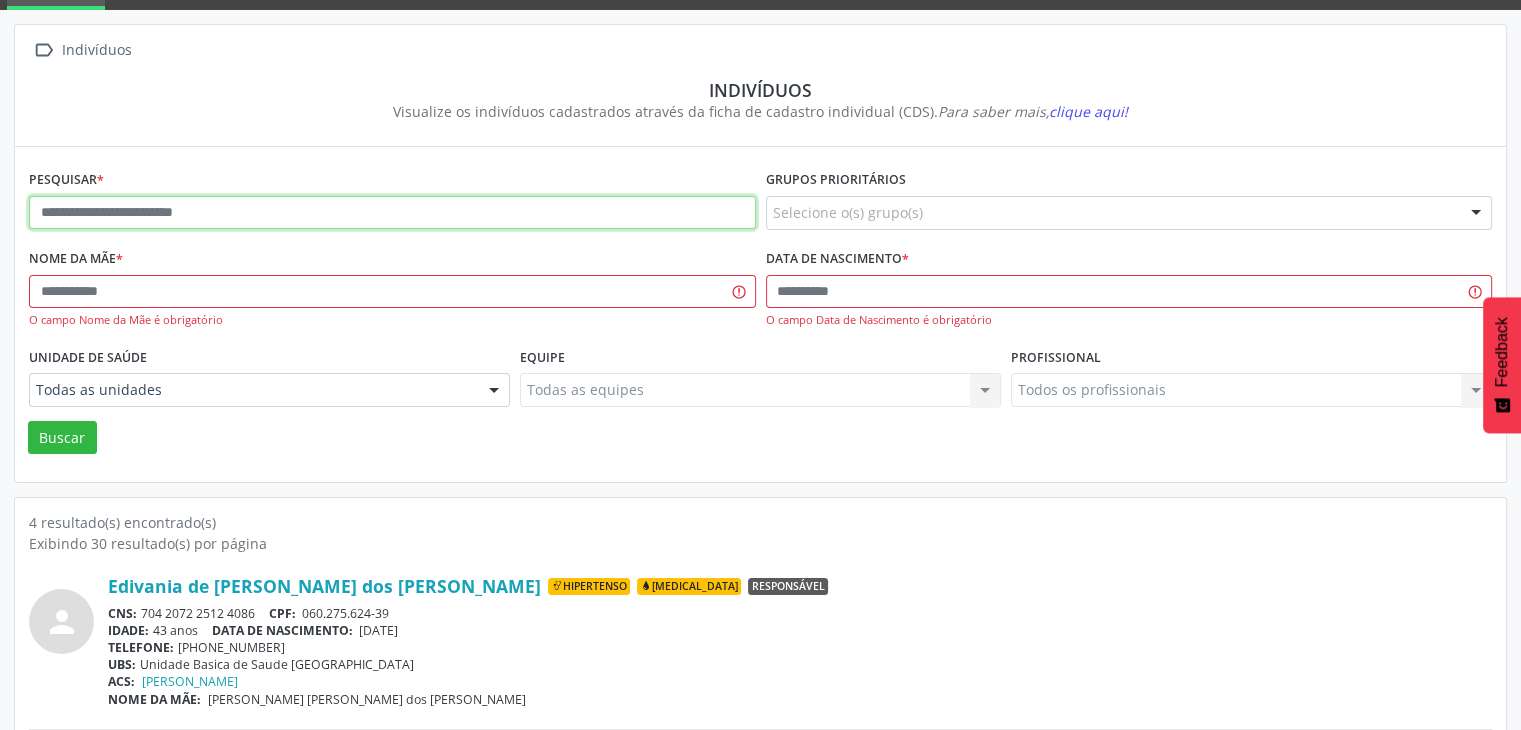 paste on "**********" 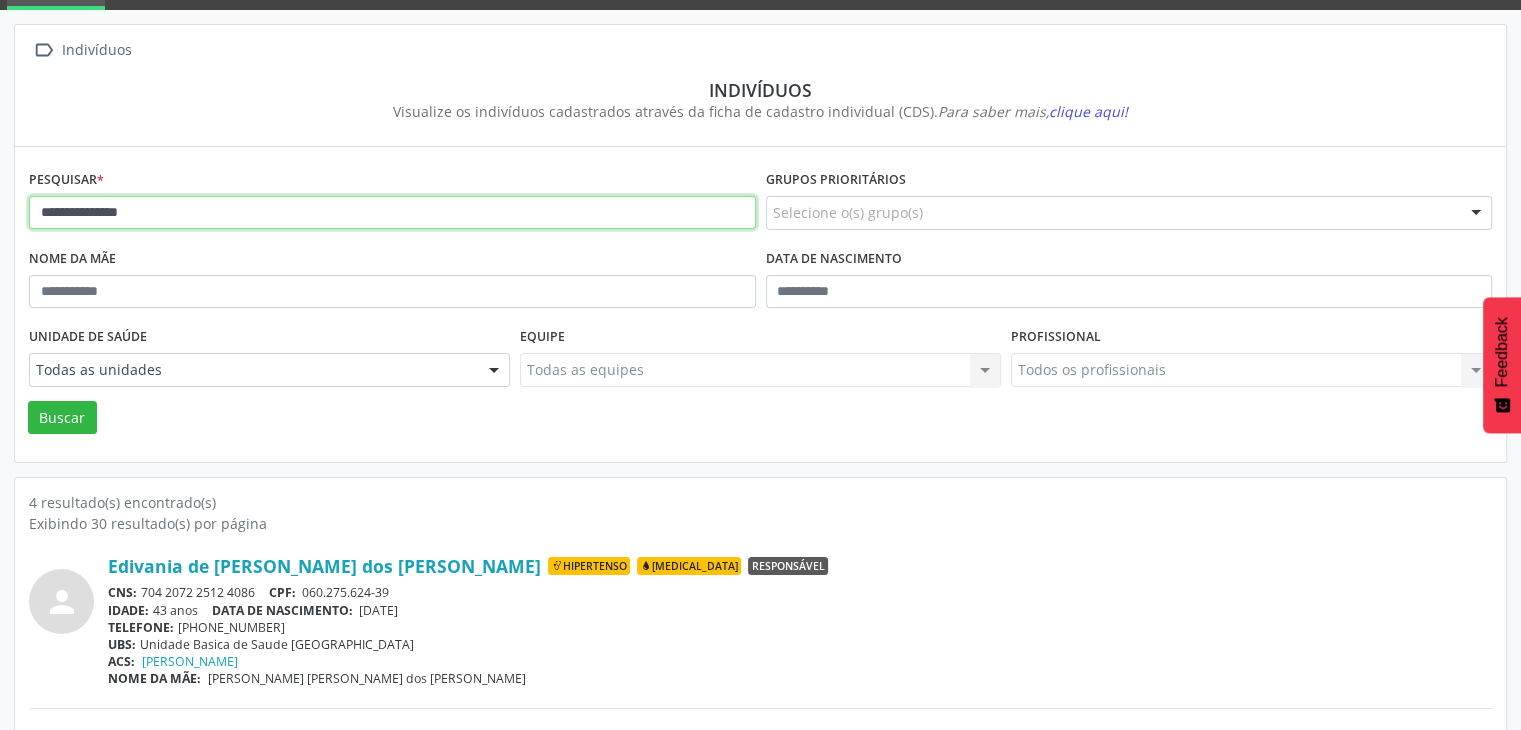 click on "Buscar" at bounding box center (62, 418) 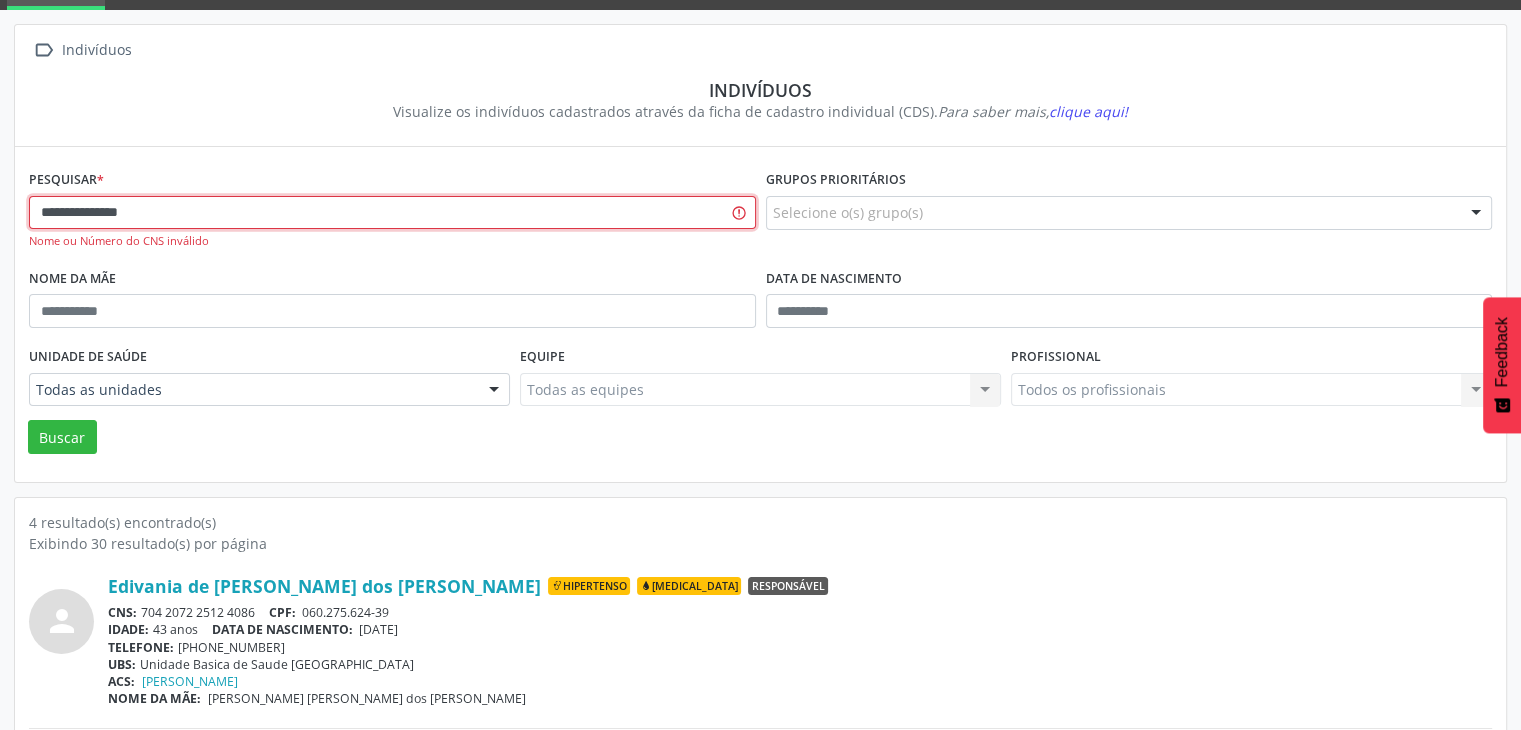 click on "**********" at bounding box center [392, 213] 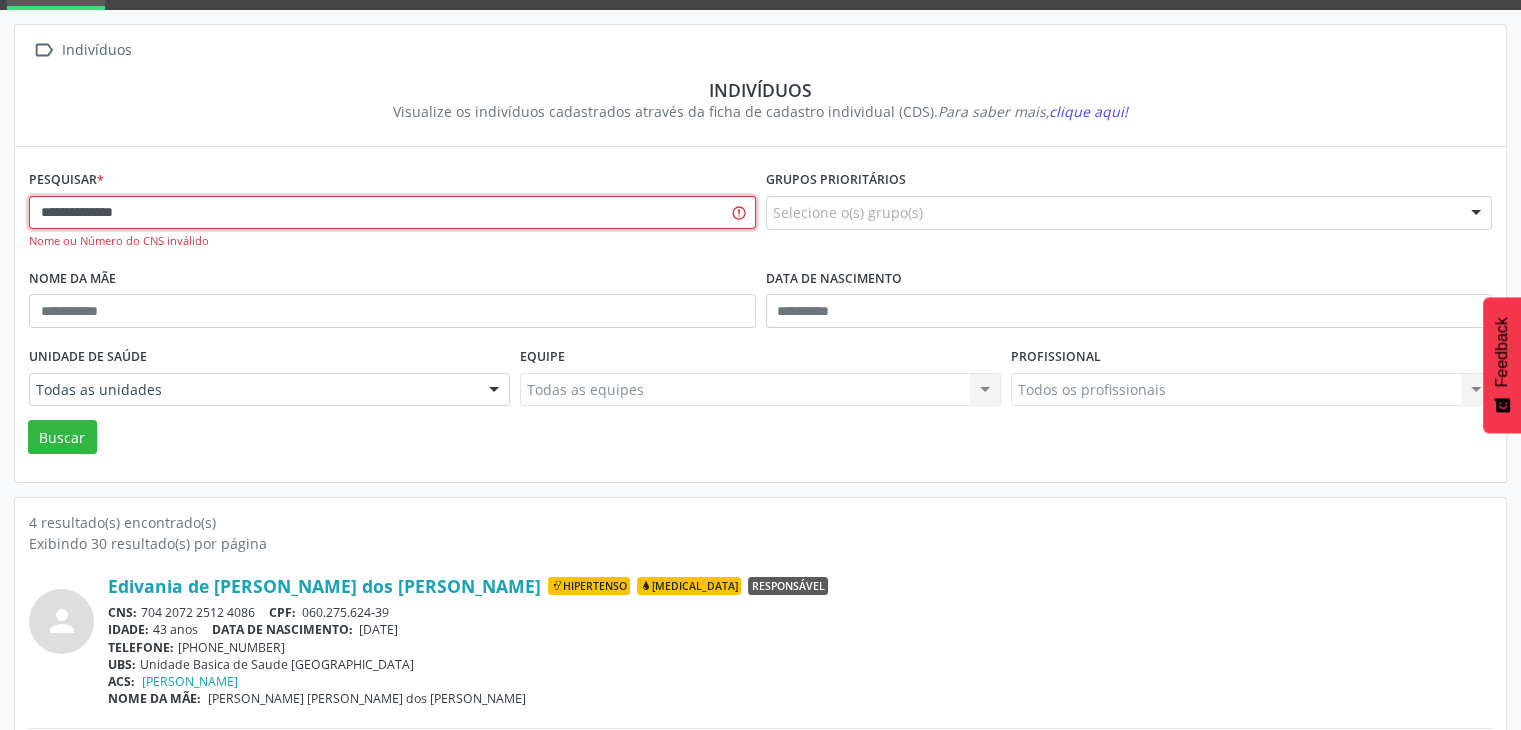 click on "**********" at bounding box center (392, 213) 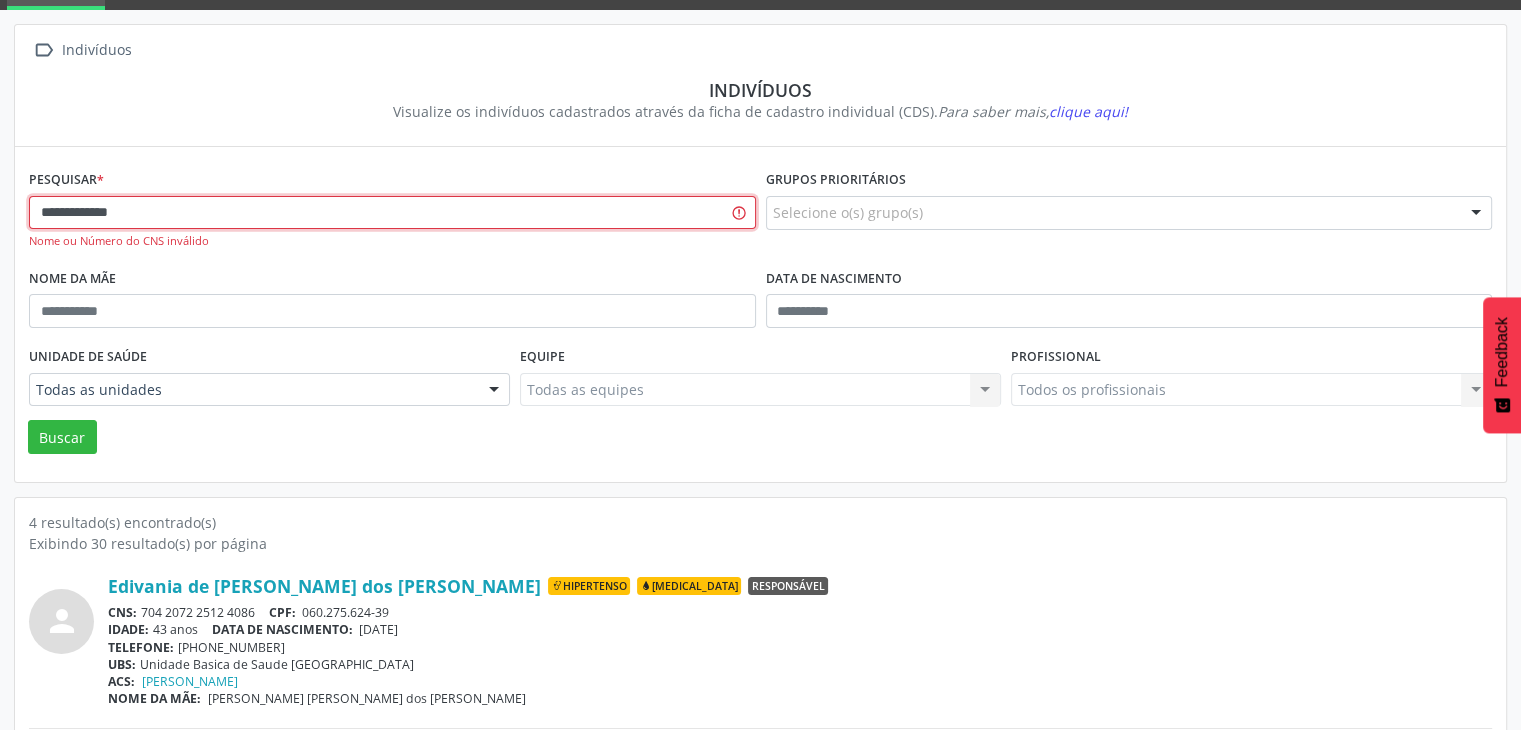 click on "**********" at bounding box center (392, 213) 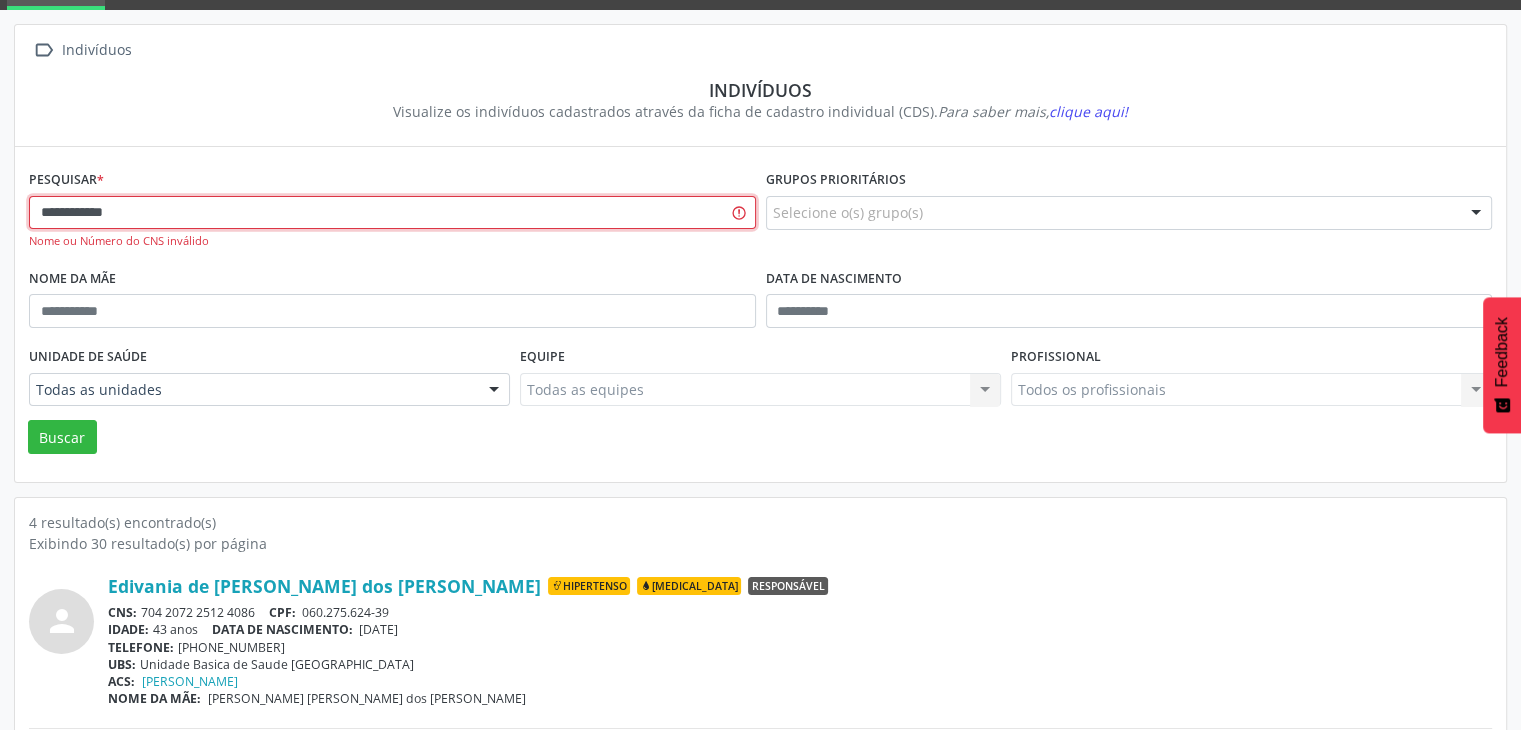 type on "**********" 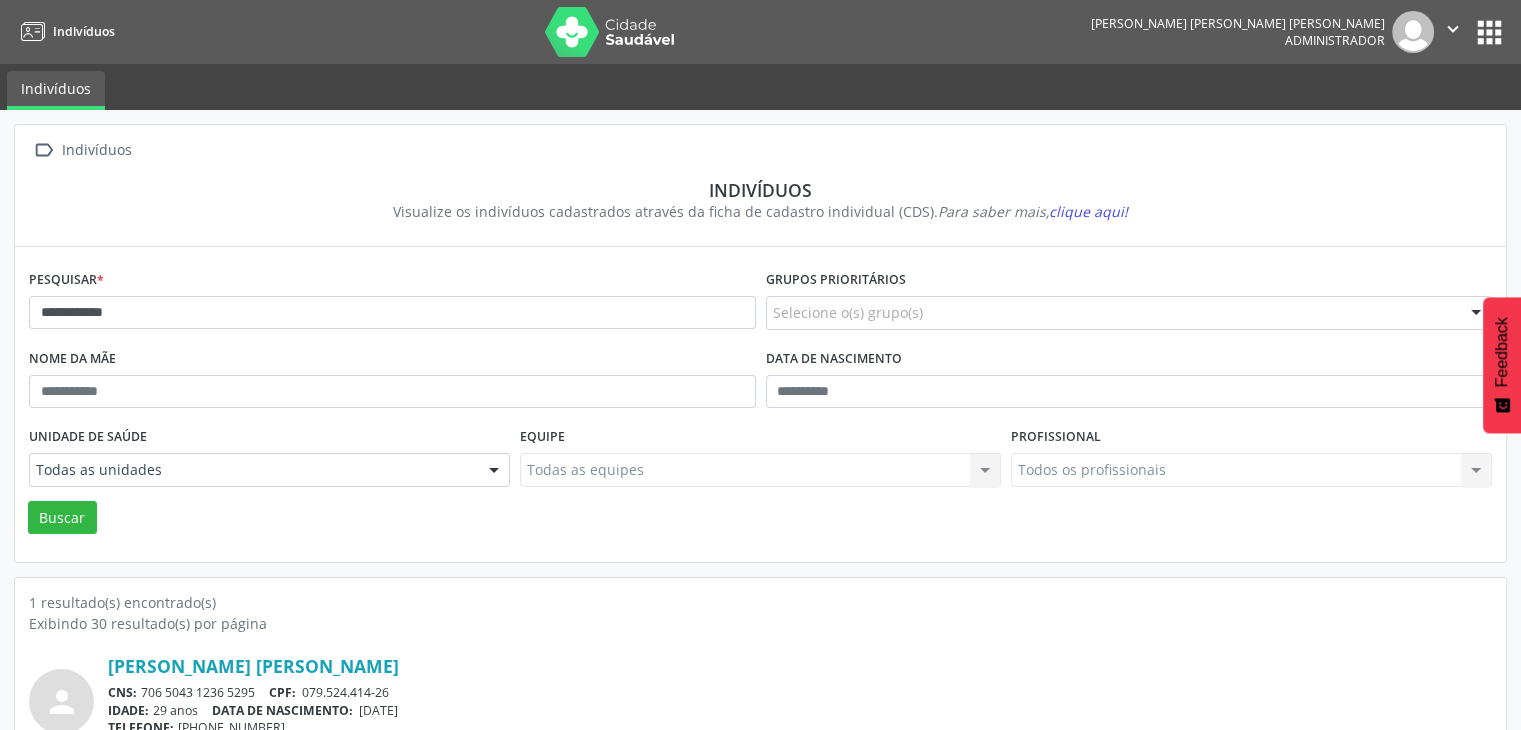 scroll, scrollTop: 84, scrollLeft: 0, axis: vertical 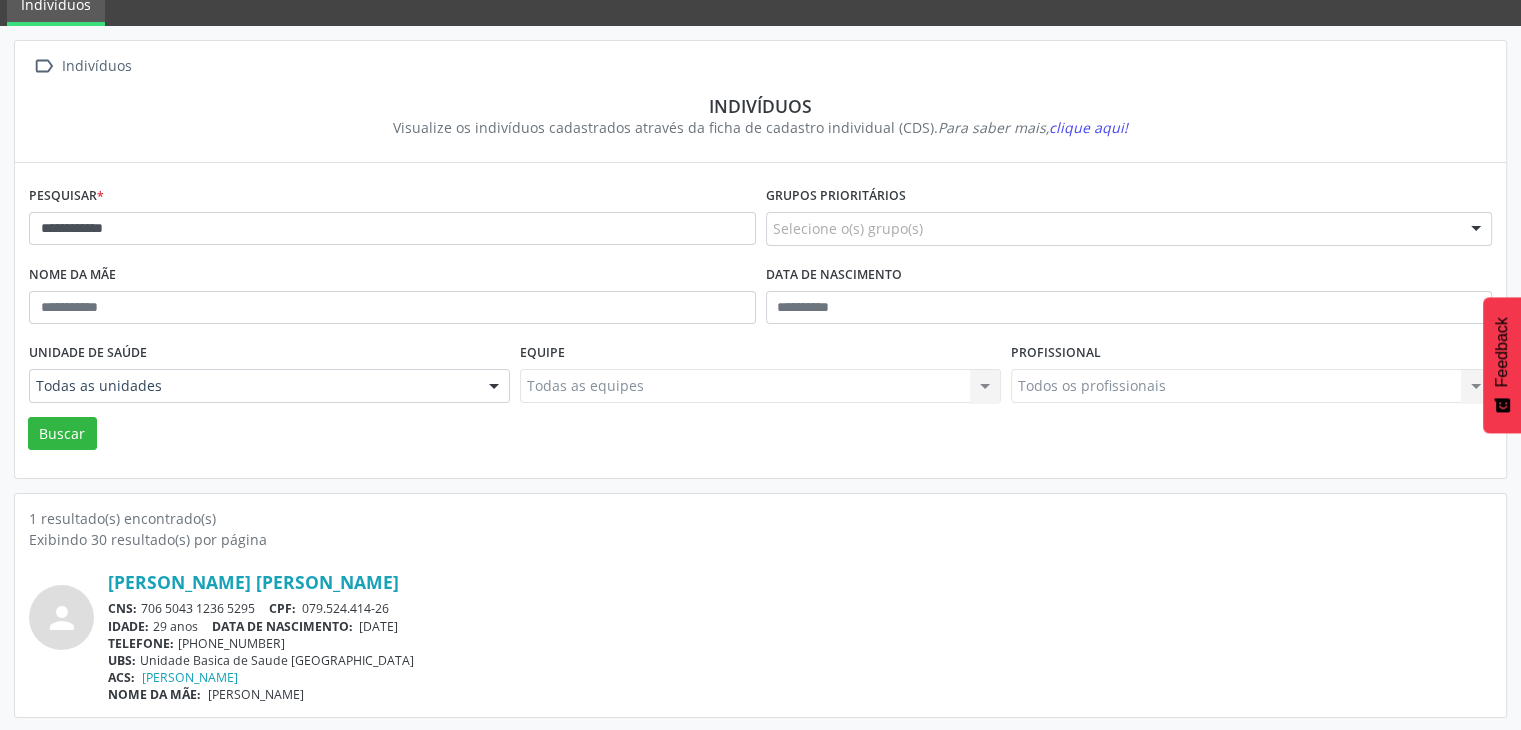 drag, startPoint x: 363, startPoint y: 622, endPoint x: 428, endPoint y: 625, distance: 65.06919 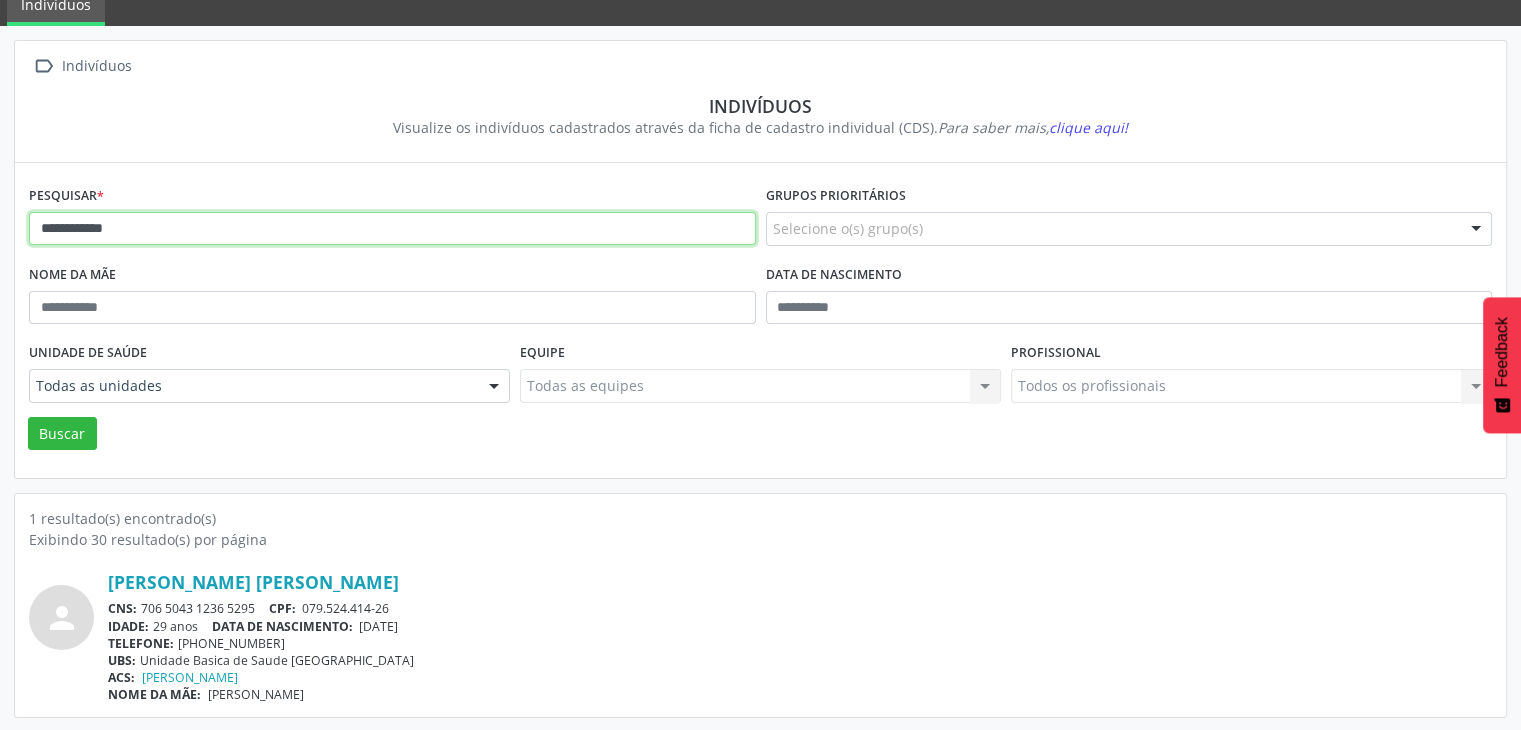 click on "**********" at bounding box center (392, 229) 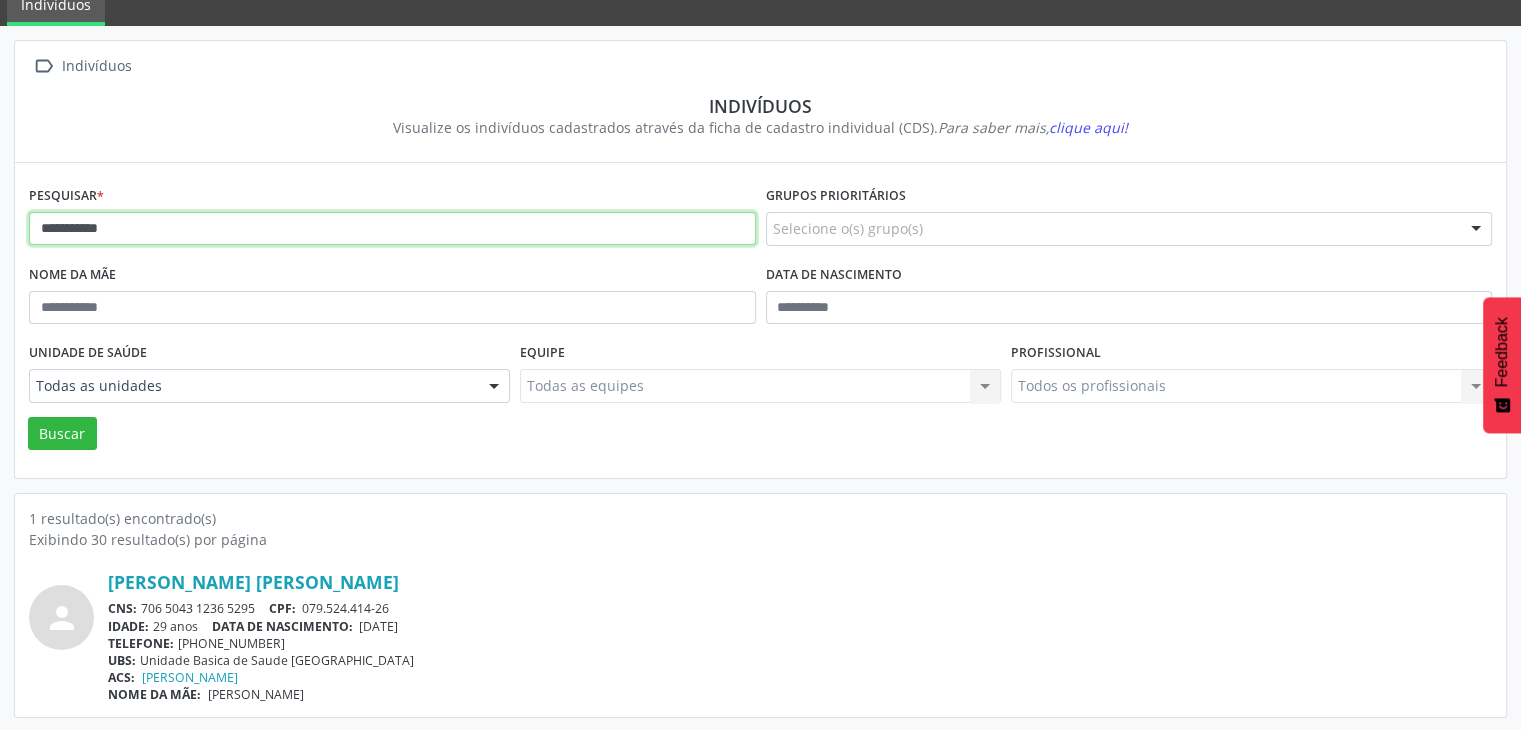 type on "**********" 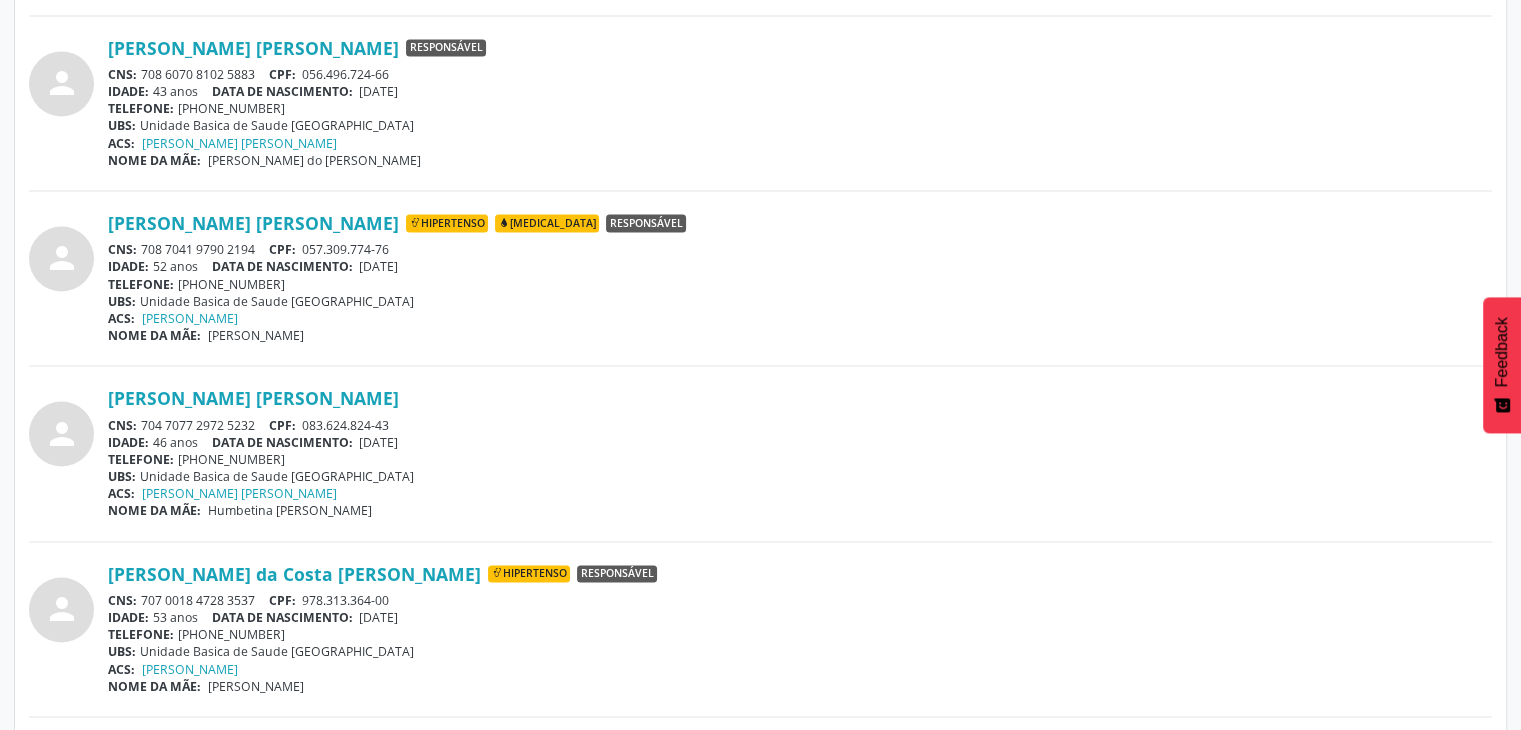 scroll, scrollTop: 2900, scrollLeft: 0, axis: vertical 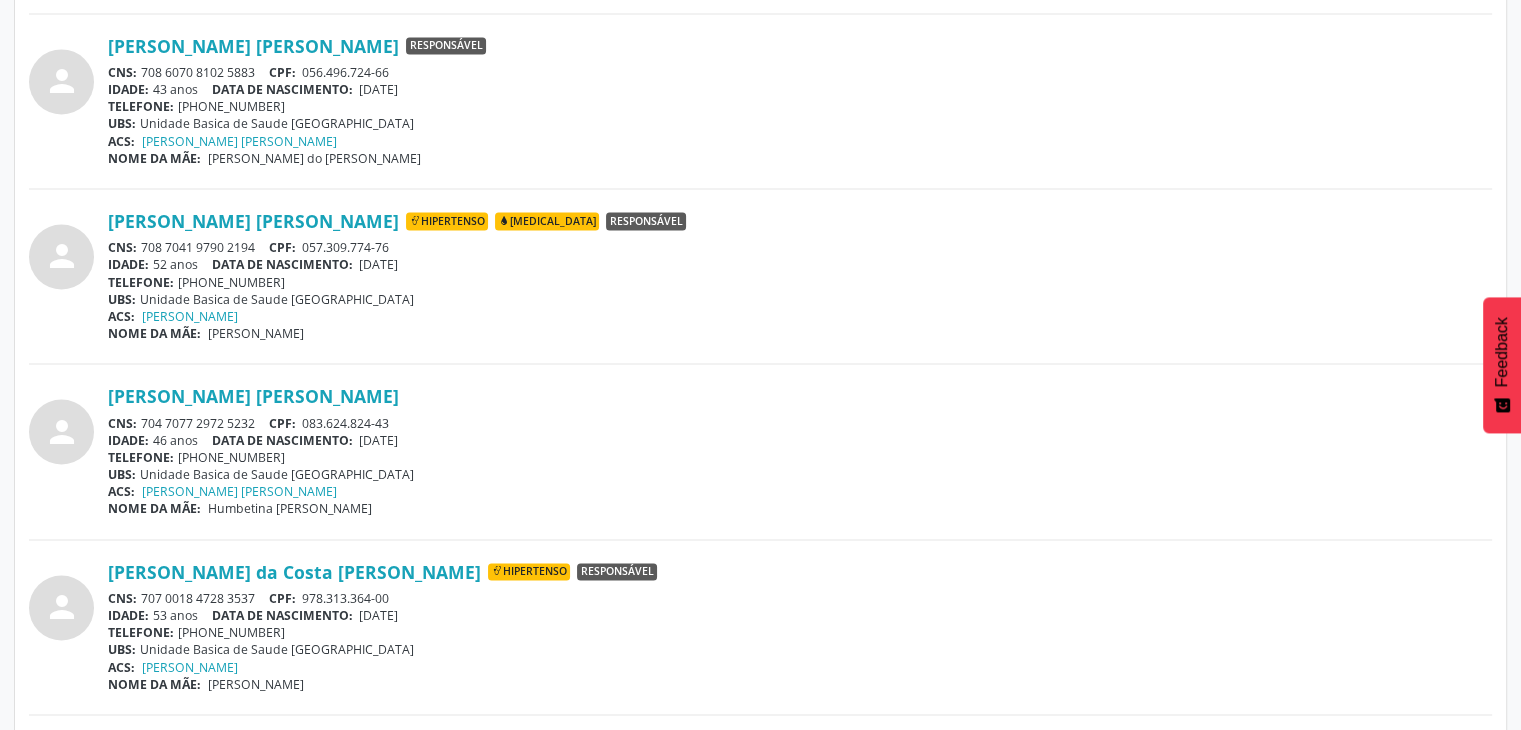 drag, startPoint x: 141, startPoint y: 238, endPoint x: 256, endPoint y: 247, distance: 115.35164 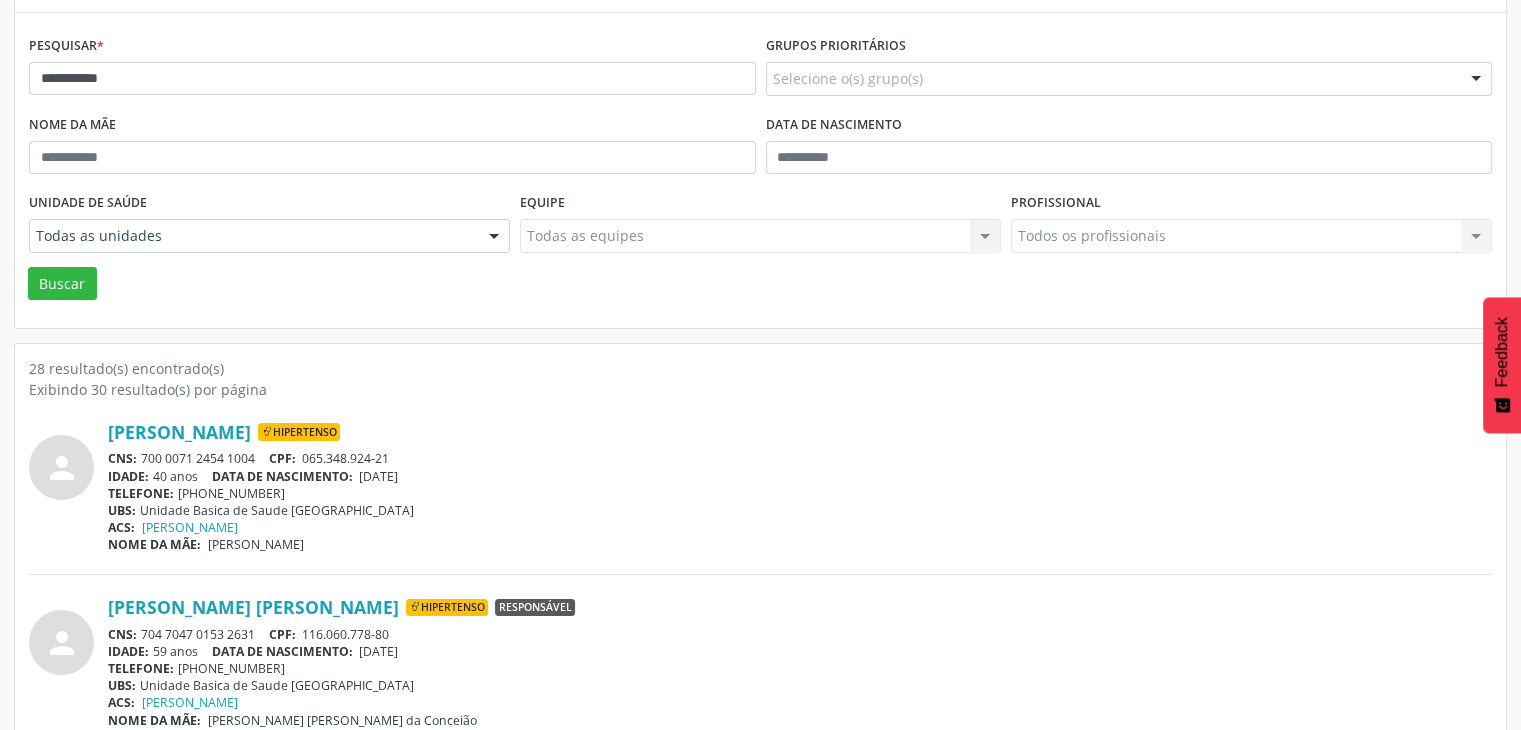 scroll, scrollTop: 200, scrollLeft: 0, axis: vertical 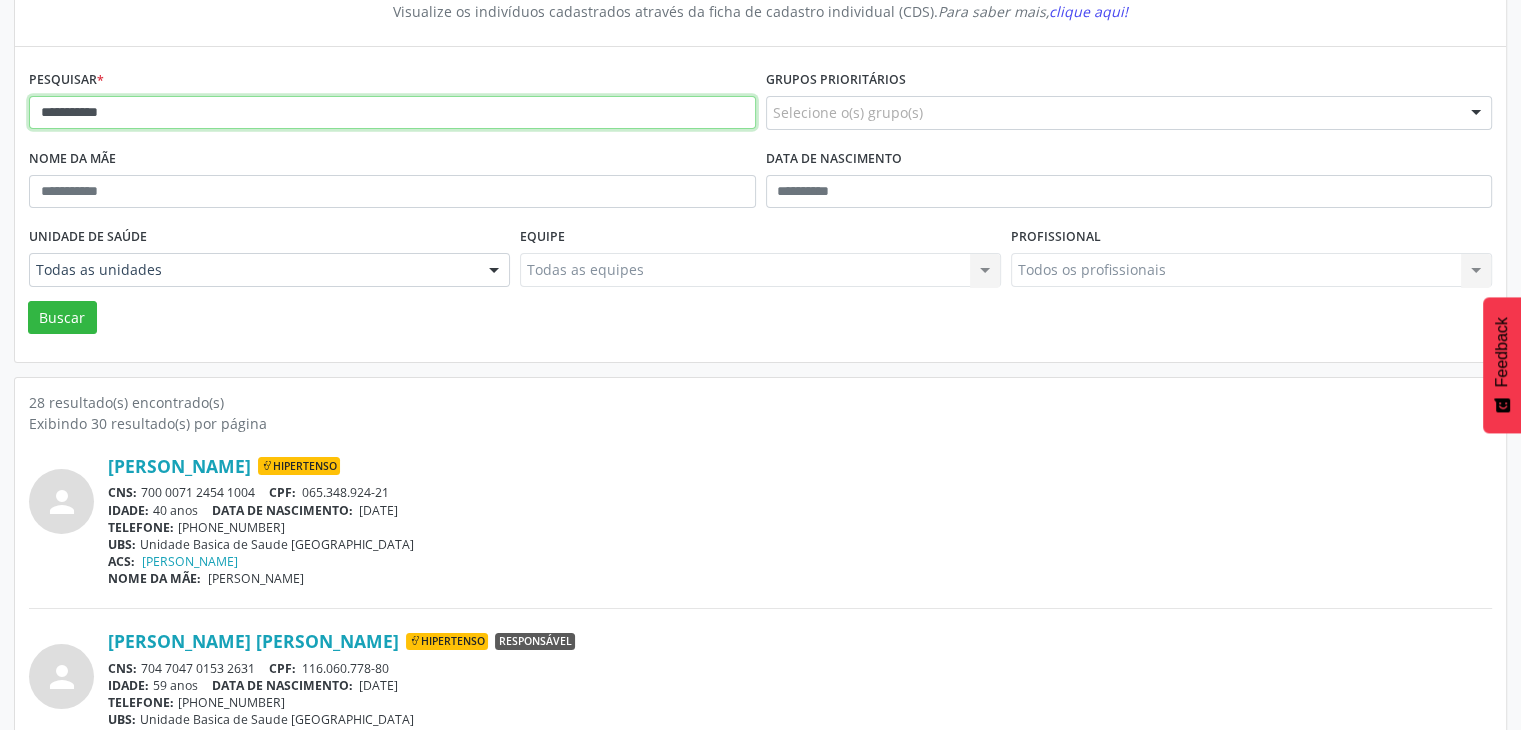 click on "**********" at bounding box center [392, 113] 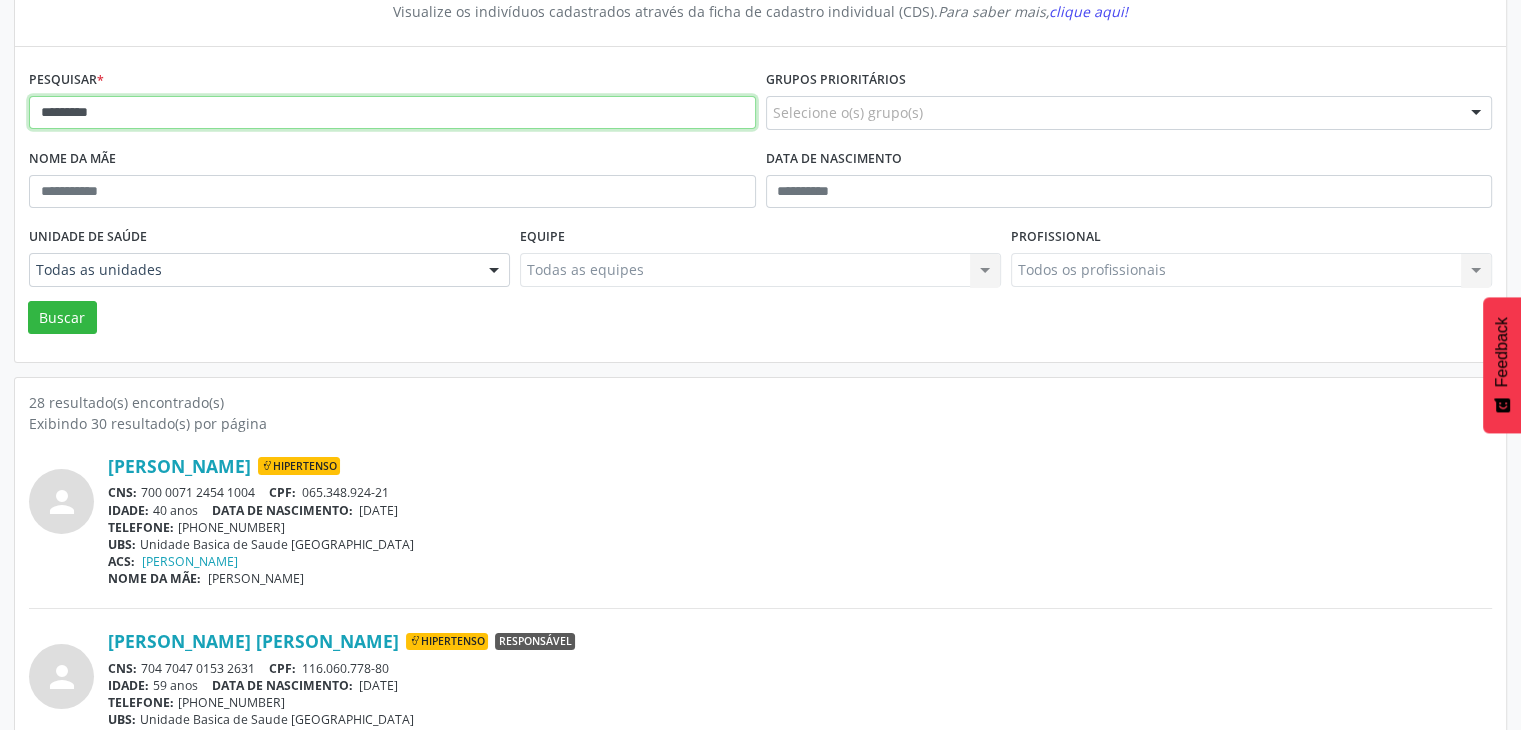 type on "*********" 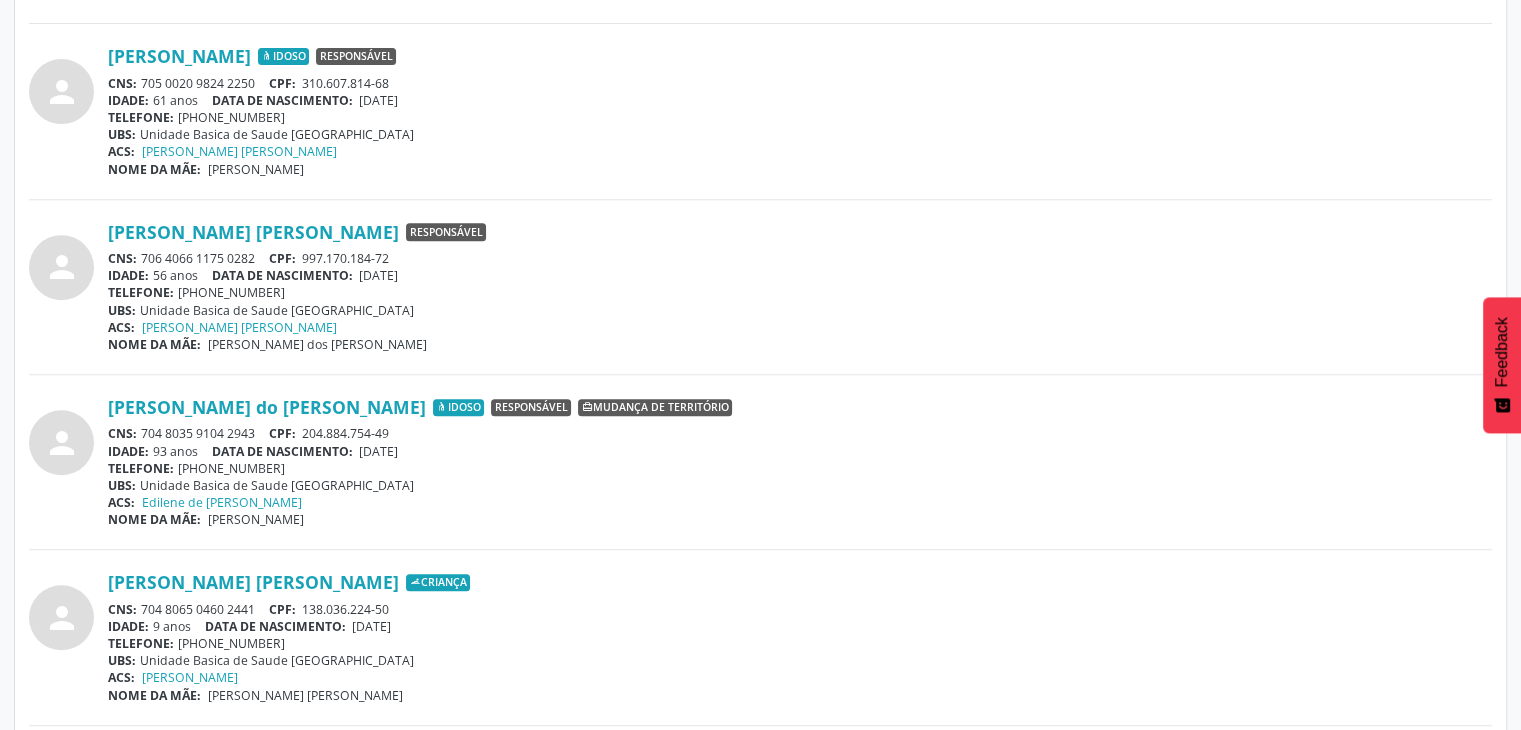 scroll, scrollTop: 900, scrollLeft: 0, axis: vertical 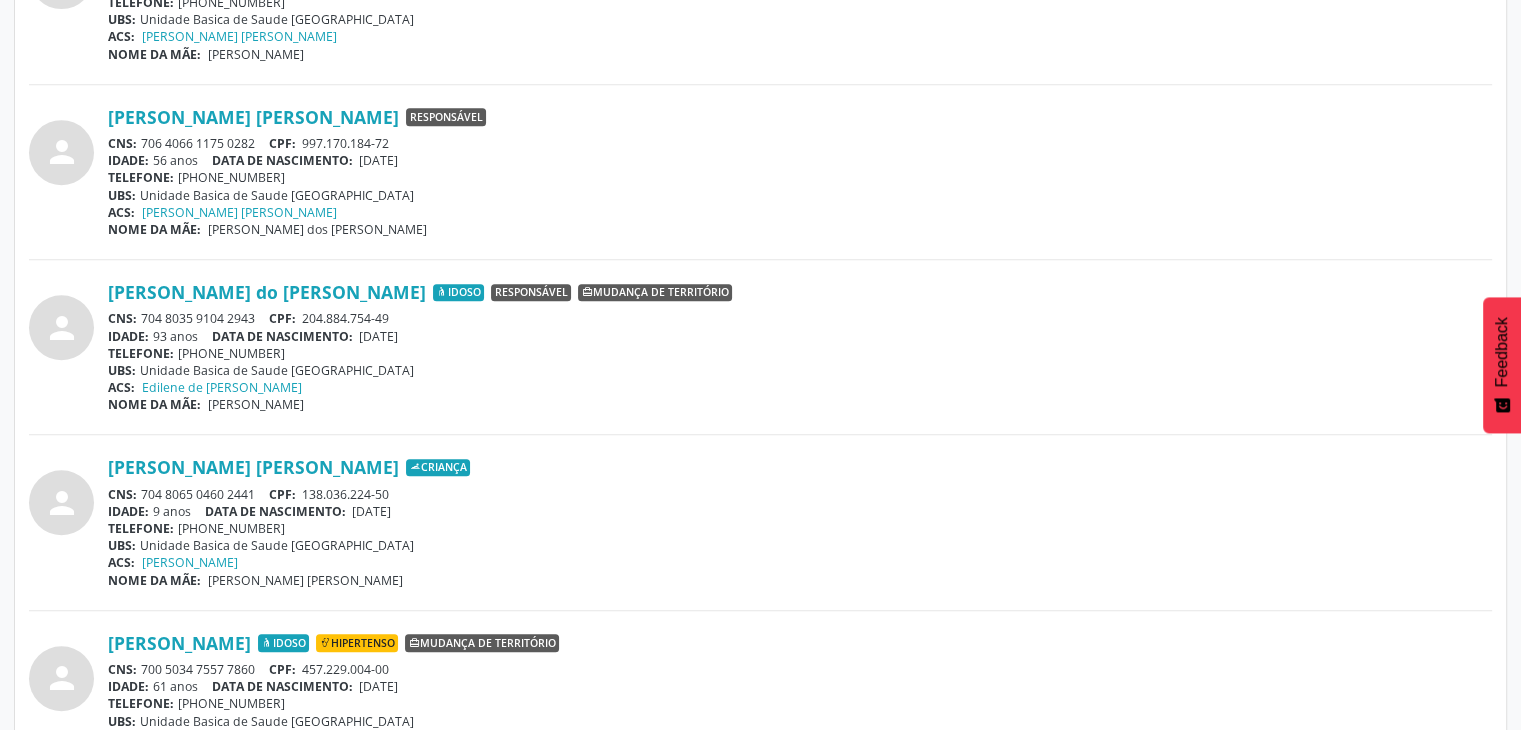 drag, startPoint x: 140, startPoint y: 493, endPoint x: 258, endPoint y: 488, distance: 118.10589 